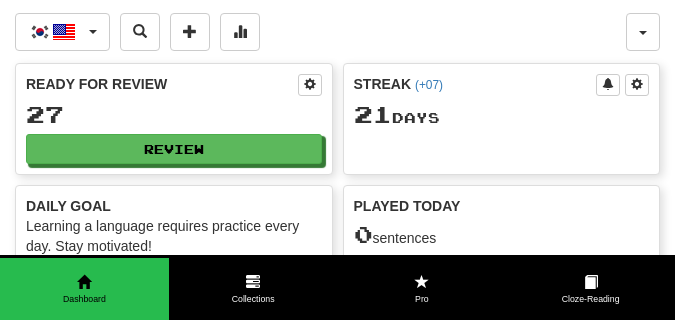 scroll, scrollTop: 0, scrollLeft: 0, axis: both 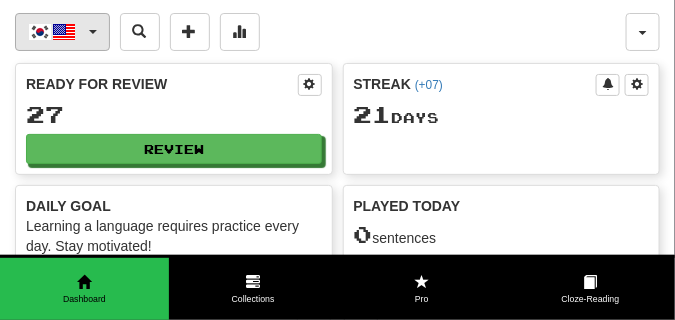 click at bounding box center [93, 32] 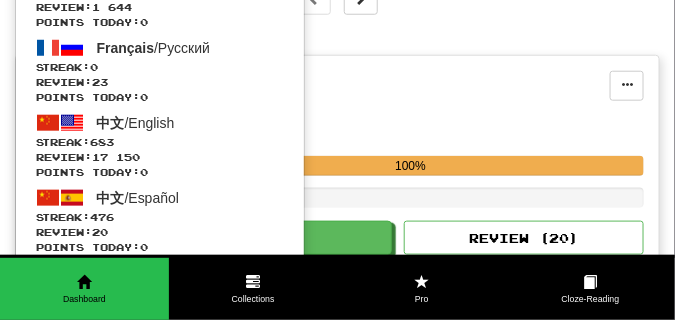 scroll, scrollTop: 450, scrollLeft: 0, axis: vertical 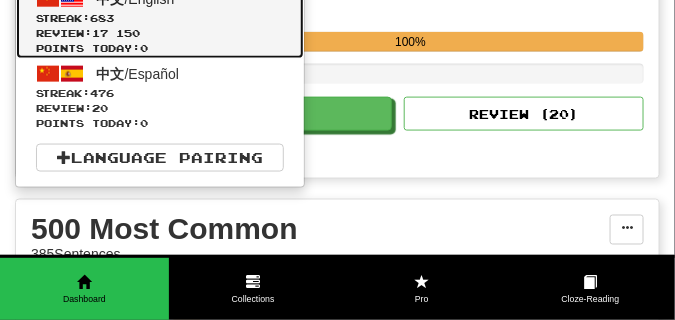 click on "Review:  17 150" at bounding box center (160, 33) 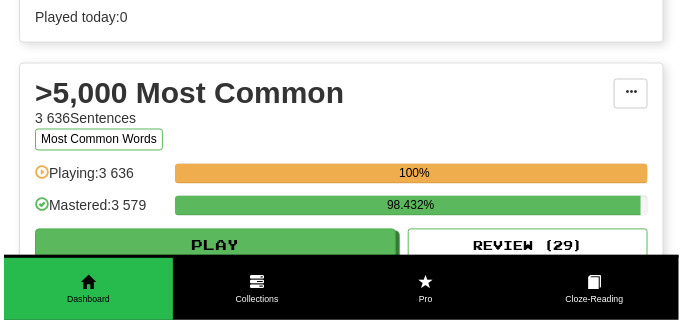 scroll, scrollTop: 1950, scrollLeft: 0, axis: vertical 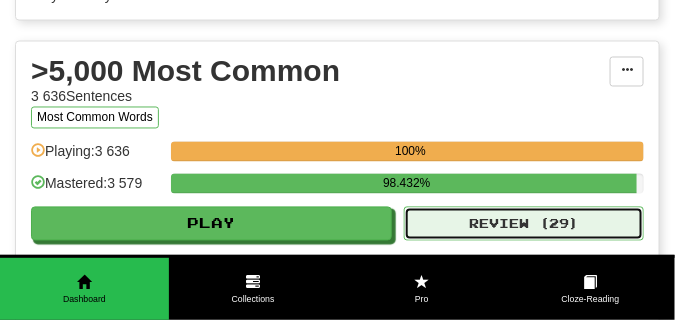 click on "Review ( 29 )" at bounding box center [524, 224] 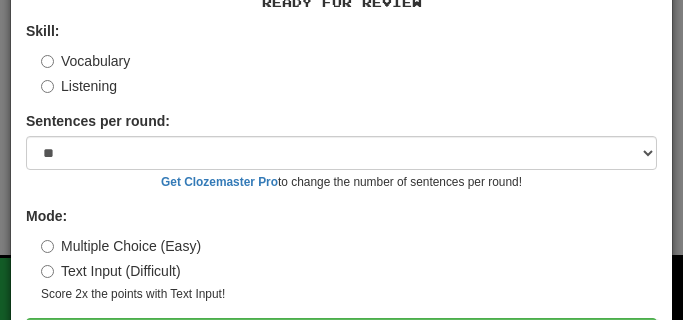 scroll, scrollTop: 161, scrollLeft: 0, axis: vertical 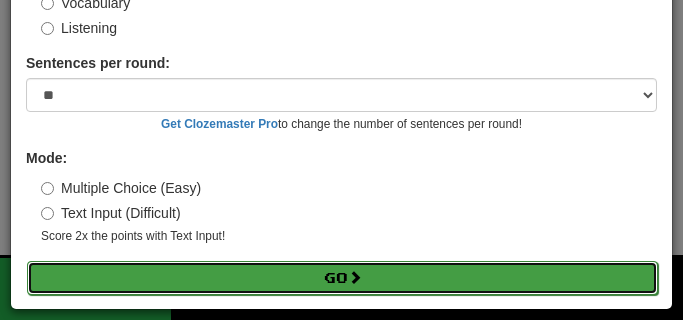 click on "Go" at bounding box center (342, 278) 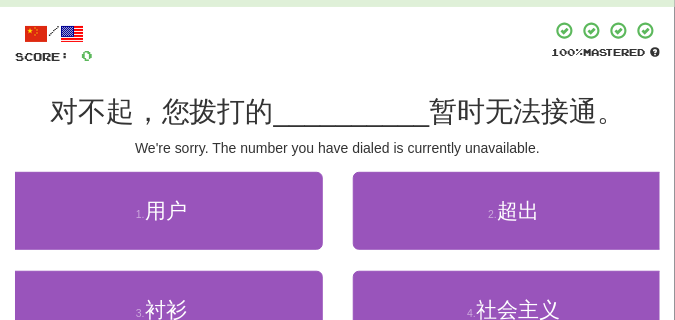 scroll, scrollTop: 100, scrollLeft: 0, axis: vertical 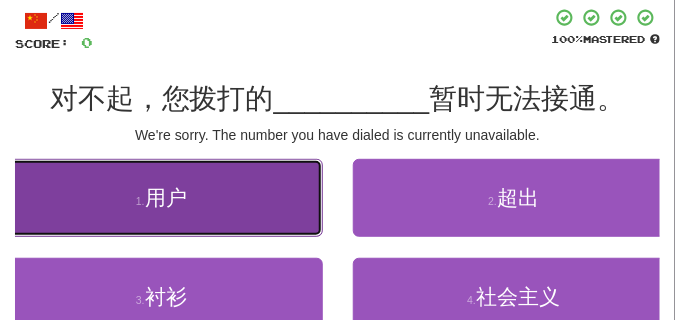 click on "1 .  用户" at bounding box center [161, 198] 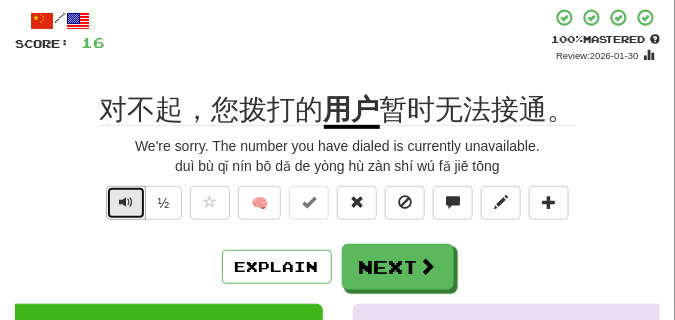 click at bounding box center (126, 203) 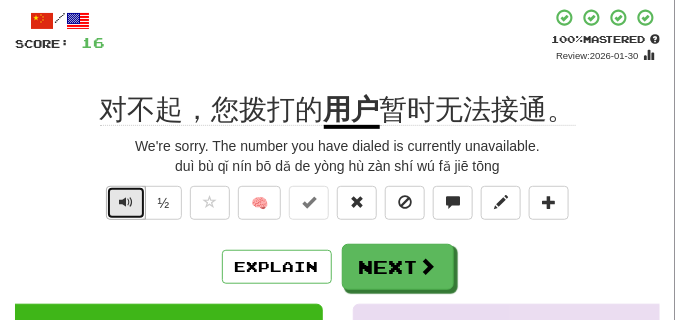 click at bounding box center (126, 203) 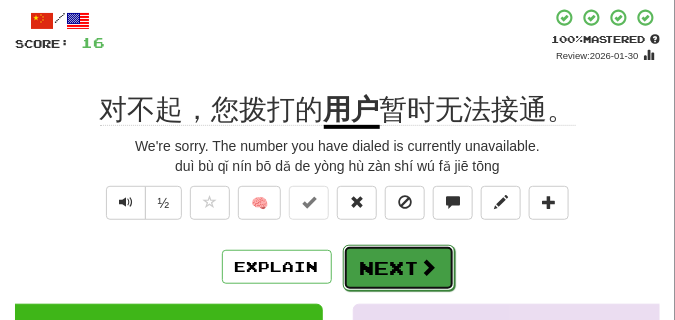 click on "Next" at bounding box center (399, 268) 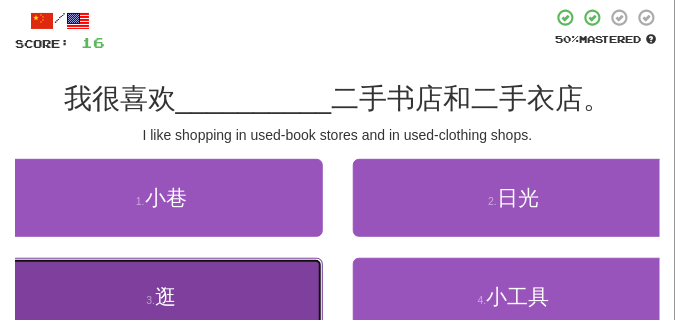 click on "3 .  逛" at bounding box center (161, 297) 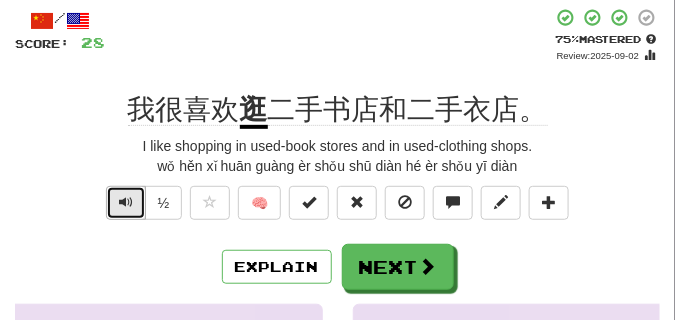 click at bounding box center (126, 202) 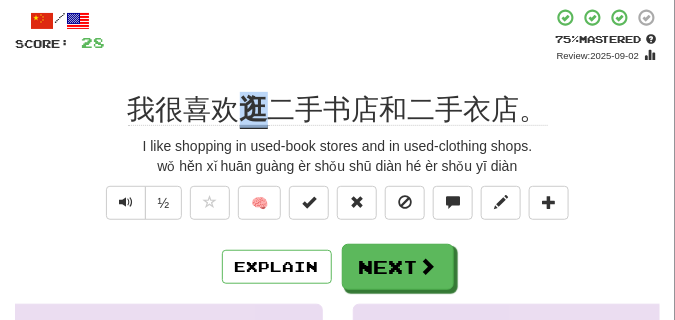 drag, startPoint x: 241, startPoint y: 114, endPoint x: 256, endPoint y: 115, distance: 15.033297 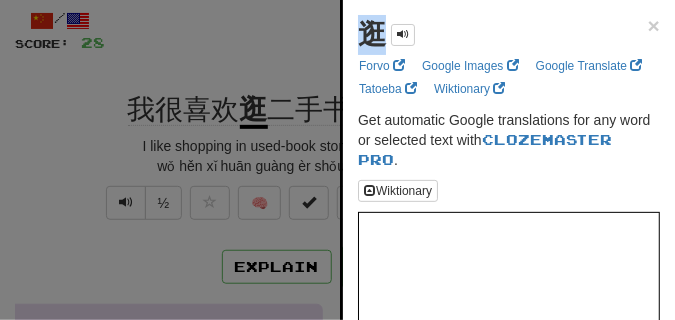 drag, startPoint x: 349, startPoint y: 43, endPoint x: 393, endPoint y: 50, distance: 44.553337 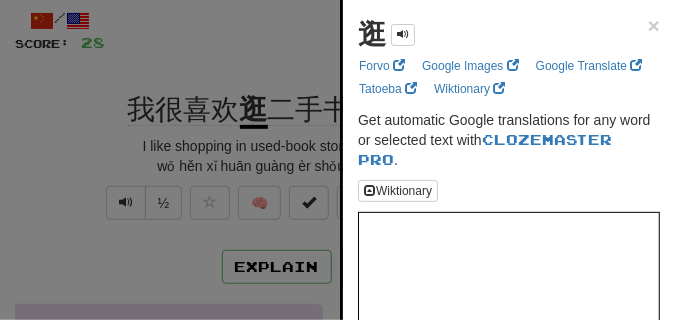 click at bounding box center [337, 160] 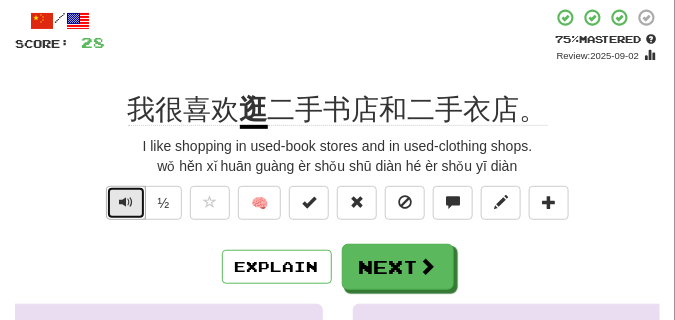 click at bounding box center [126, 203] 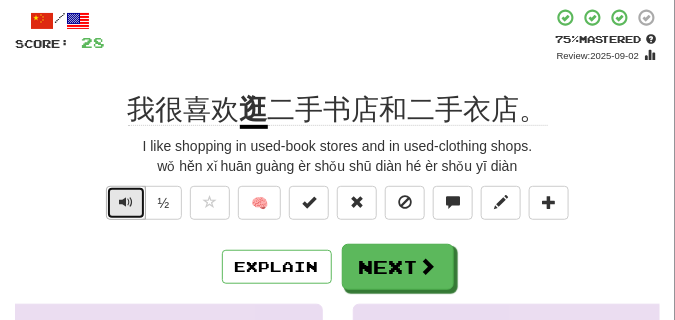 click at bounding box center [126, 203] 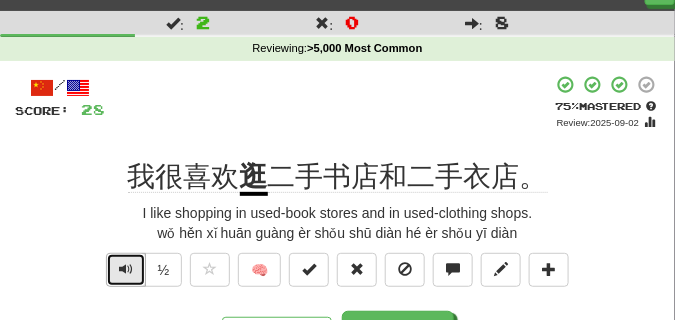 scroll, scrollTop: 50, scrollLeft: 0, axis: vertical 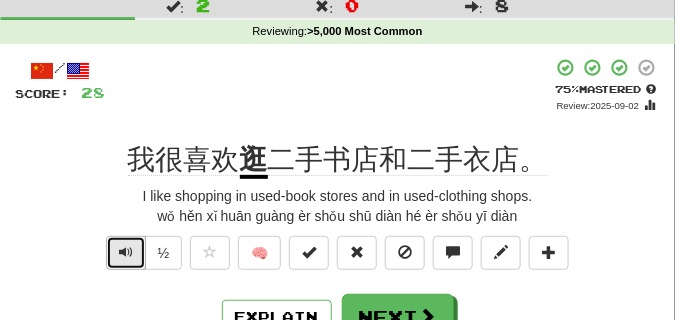 click at bounding box center [126, 253] 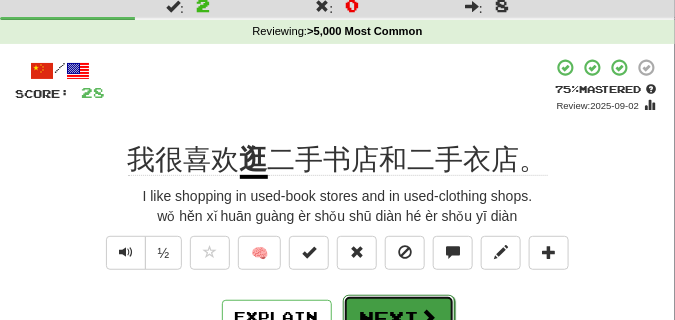 click on "Next" at bounding box center (399, 318) 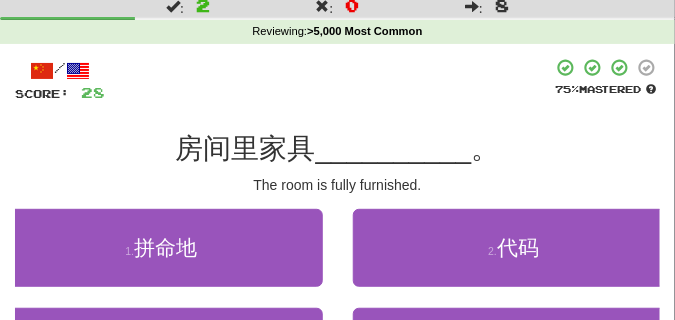scroll, scrollTop: 100, scrollLeft: 0, axis: vertical 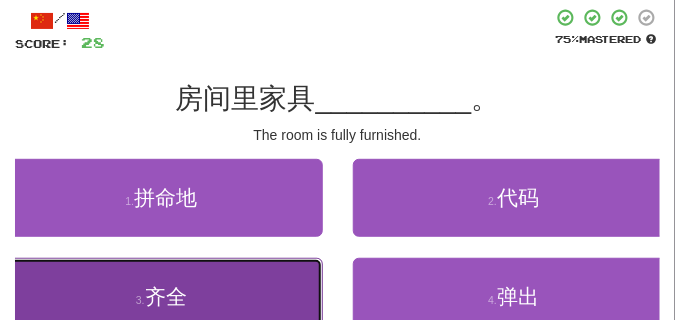 click on "3 .  齐全" at bounding box center [161, 297] 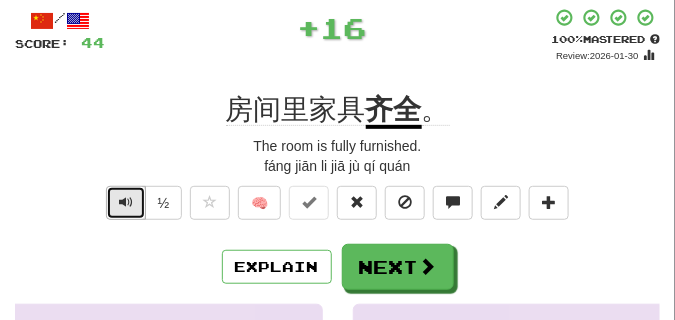 click at bounding box center [126, 202] 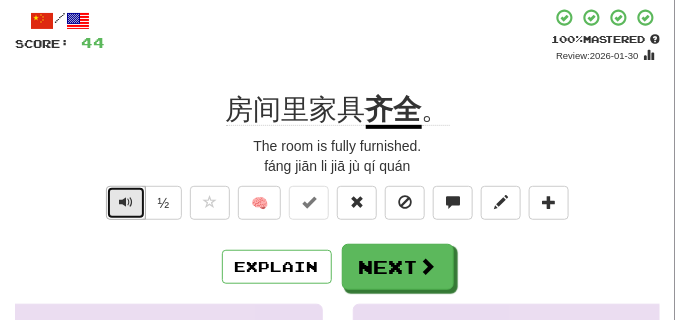 click at bounding box center [126, 202] 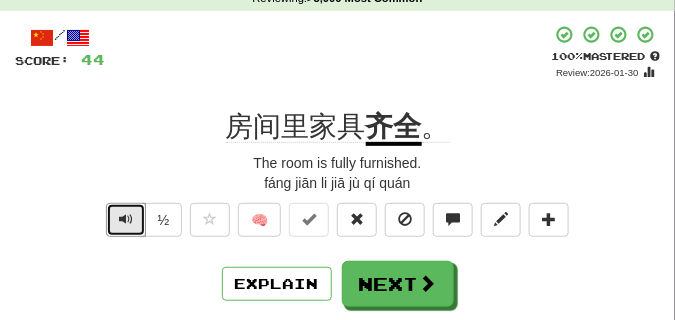 scroll, scrollTop: 100, scrollLeft: 0, axis: vertical 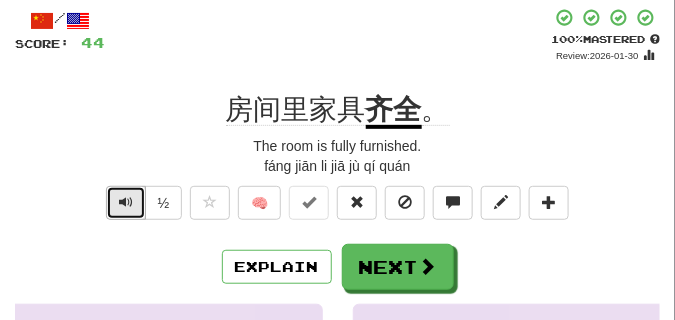 click at bounding box center [126, 202] 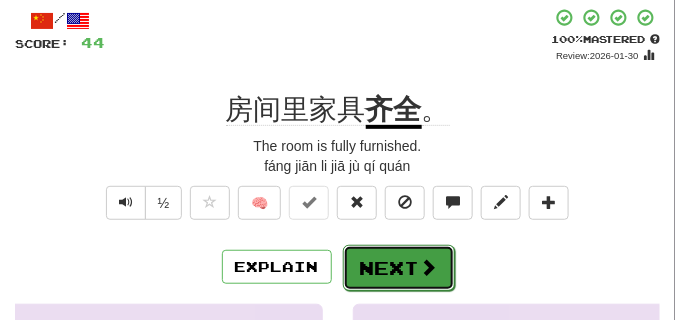click on "Next" at bounding box center [399, 268] 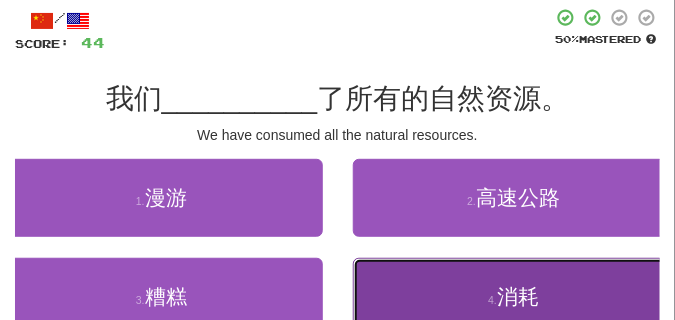 click on "4 .  消耗" at bounding box center (514, 297) 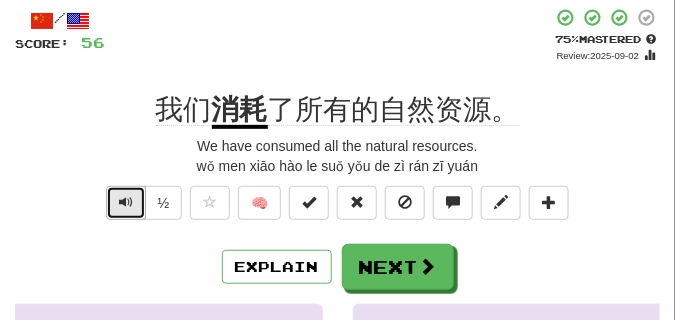 click at bounding box center [126, 203] 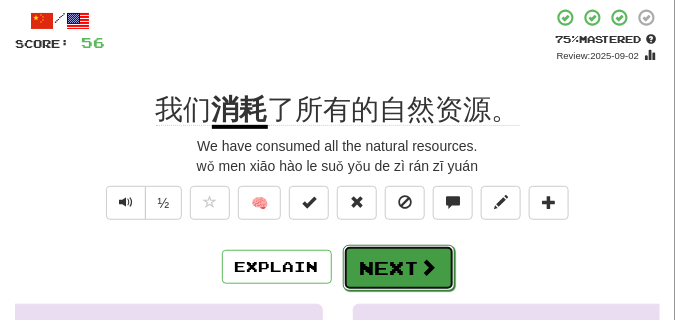 click on "Next" at bounding box center (399, 268) 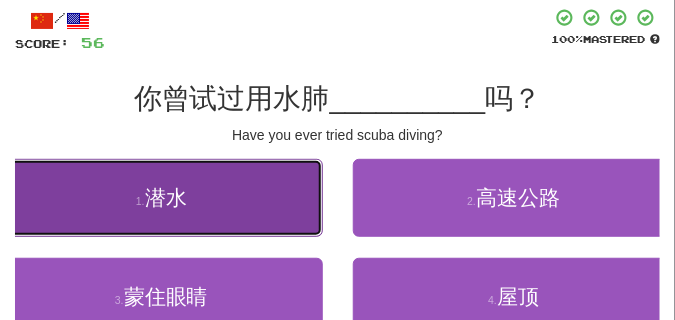 click on "1 .  潜水" at bounding box center (161, 198) 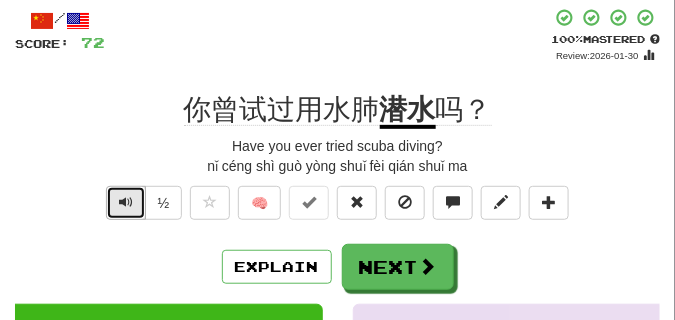 click at bounding box center (126, 202) 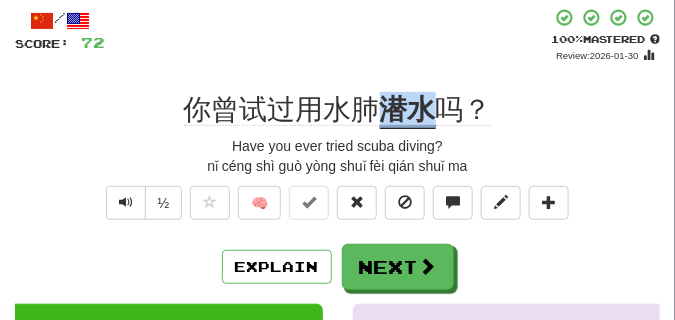 drag, startPoint x: 384, startPoint y: 112, endPoint x: 434, endPoint y: 111, distance: 50.01 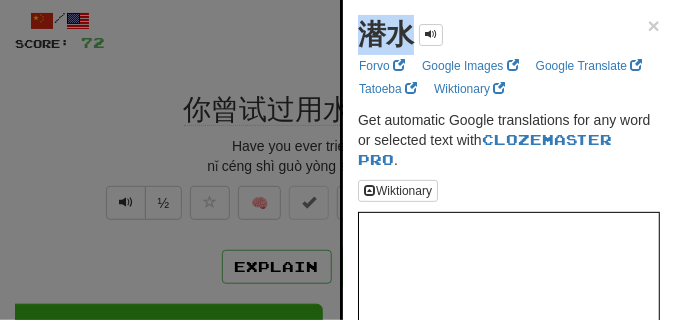 drag, startPoint x: 426, startPoint y: 109, endPoint x: 419, endPoint y: 39, distance: 70.34913 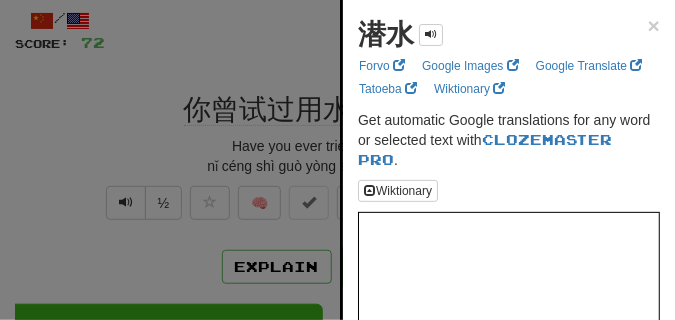 click at bounding box center [337, 160] 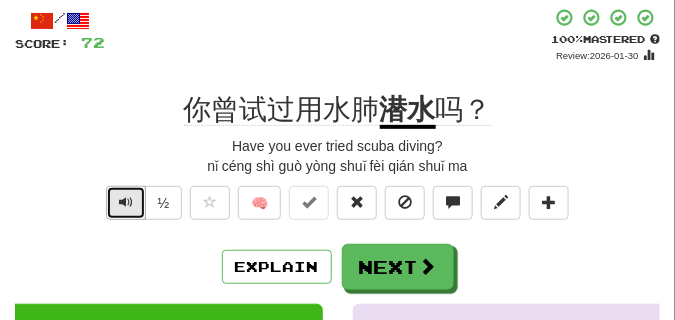 click at bounding box center [126, 202] 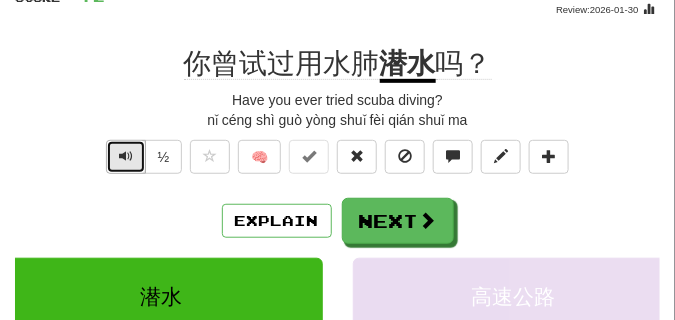 scroll, scrollTop: 150, scrollLeft: 0, axis: vertical 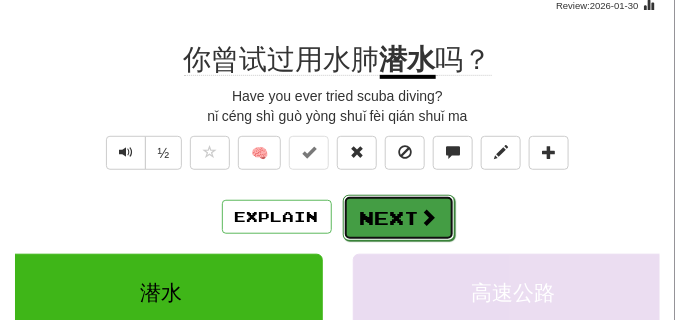 click on "Next" at bounding box center (399, 218) 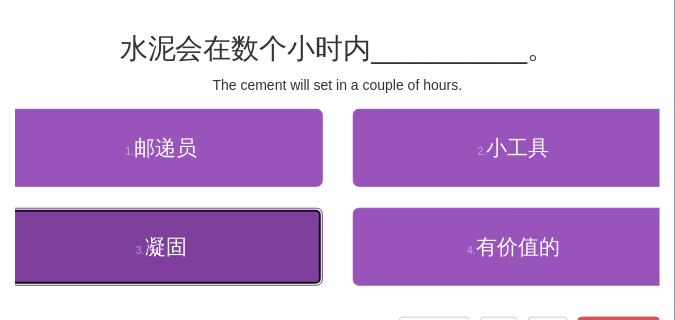 click on "3 .  凝固" at bounding box center (161, 247) 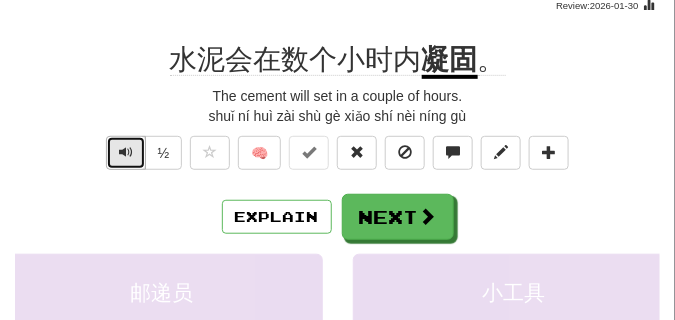 click at bounding box center (126, 152) 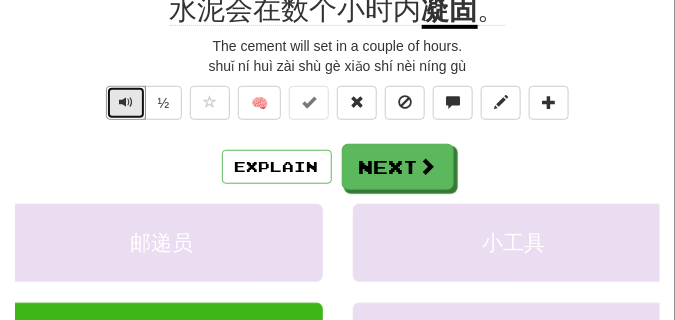 scroll, scrollTop: 150, scrollLeft: 0, axis: vertical 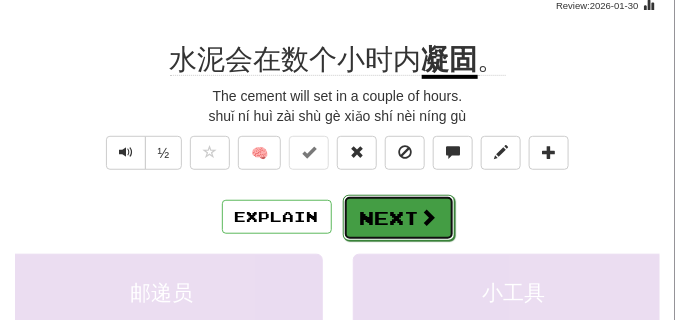 click on "Next" at bounding box center [399, 218] 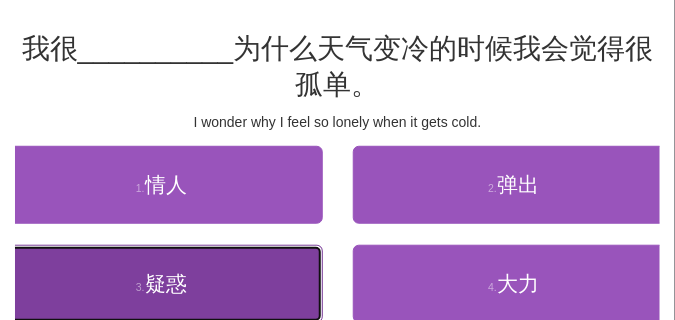 click on "3 .  疑惑" at bounding box center [161, 284] 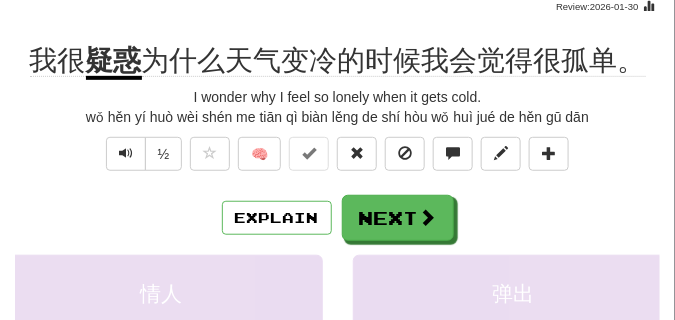 scroll, scrollTop: 150, scrollLeft: 0, axis: vertical 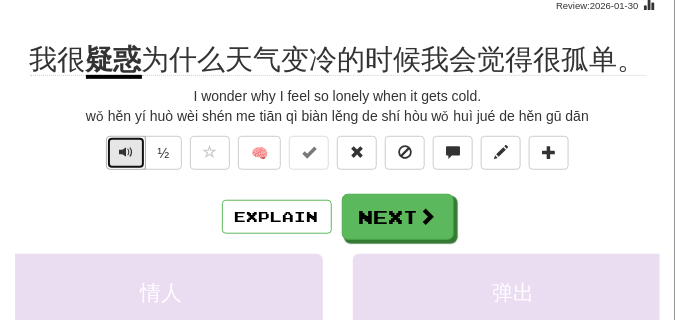click at bounding box center [126, 152] 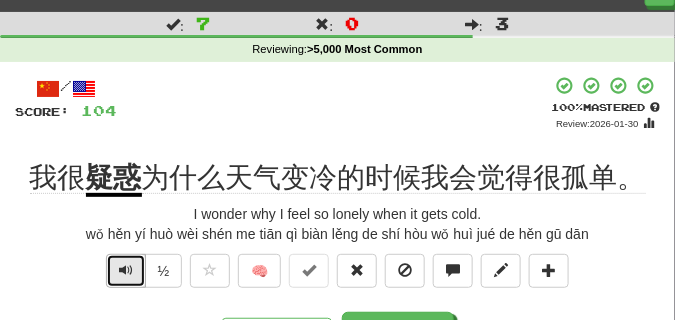 scroll, scrollTop: 50, scrollLeft: 0, axis: vertical 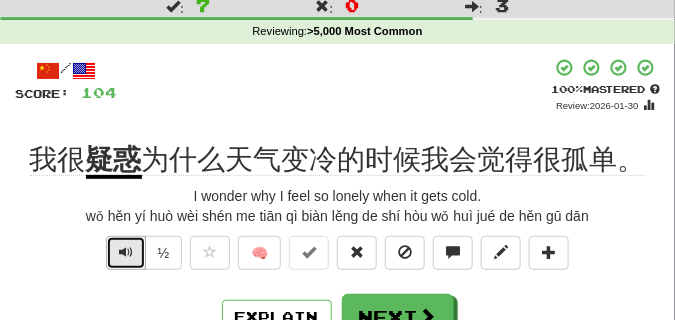 click at bounding box center [126, 252] 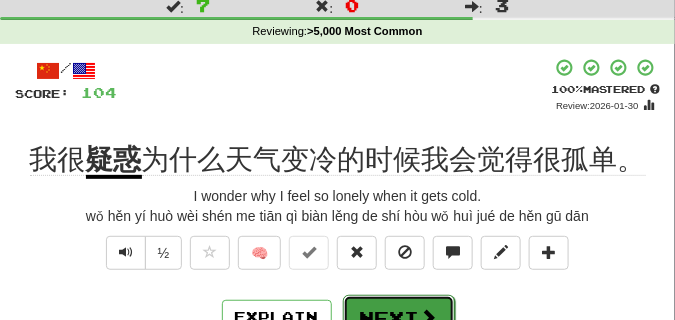 click on "Next" at bounding box center [399, 318] 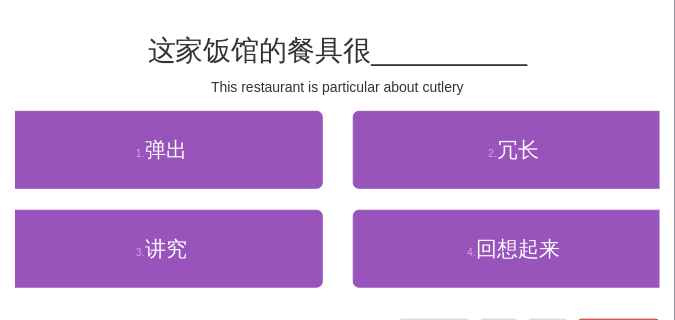 scroll, scrollTop: 150, scrollLeft: 0, axis: vertical 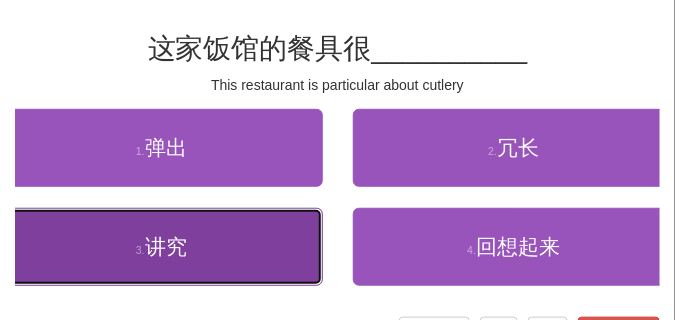 click on "3 .  讲究" at bounding box center [161, 247] 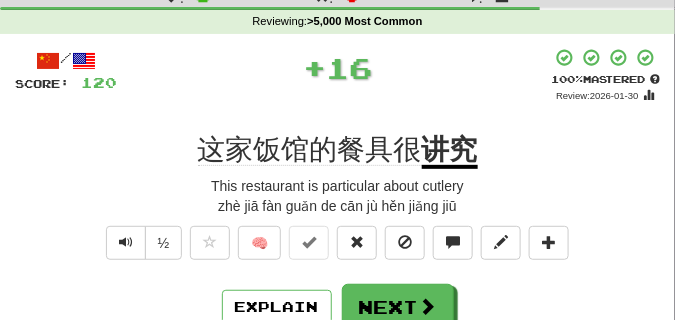 scroll, scrollTop: 50, scrollLeft: 0, axis: vertical 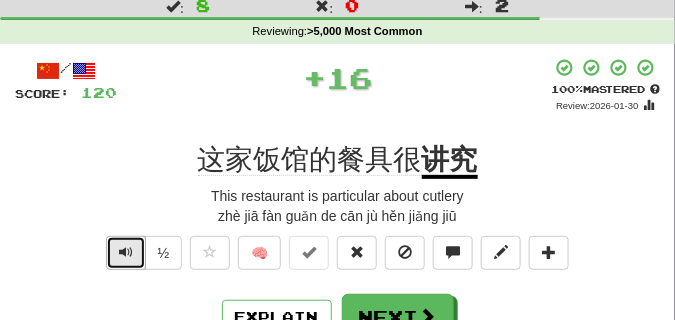 click at bounding box center [126, 252] 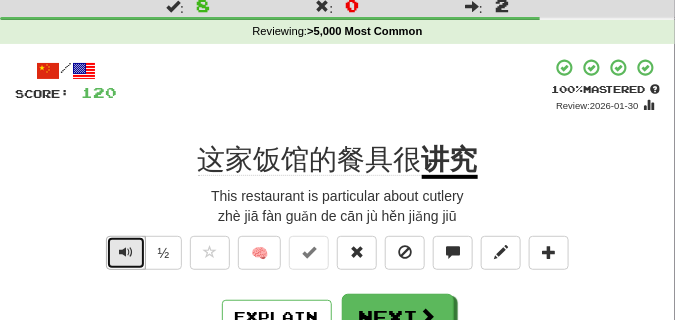 click at bounding box center (126, 252) 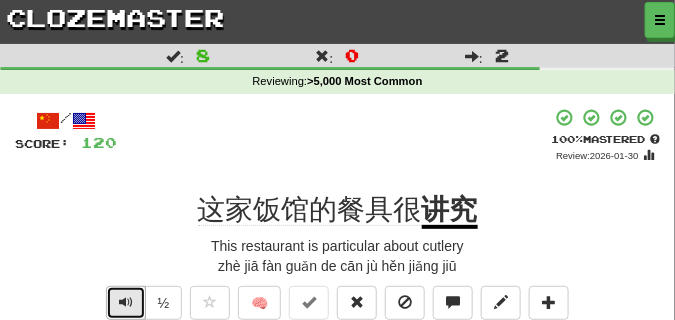 scroll, scrollTop: 50, scrollLeft: 0, axis: vertical 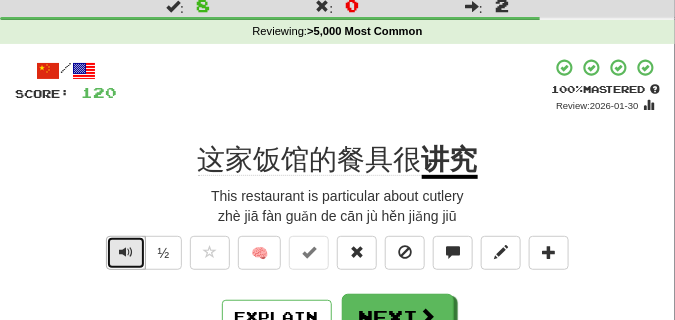 click at bounding box center (126, 252) 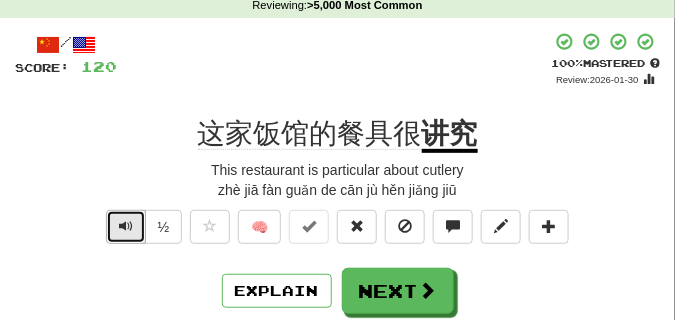 scroll, scrollTop: 100, scrollLeft: 0, axis: vertical 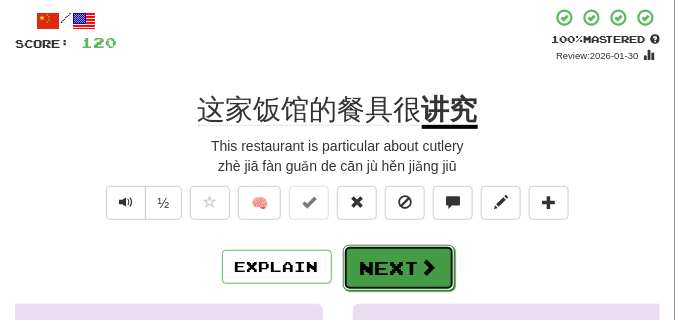 click on "Next" at bounding box center (399, 268) 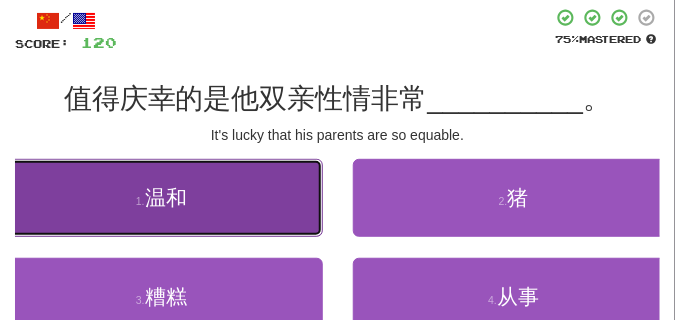 click on "1 .  温和" at bounding box center [161, 198] 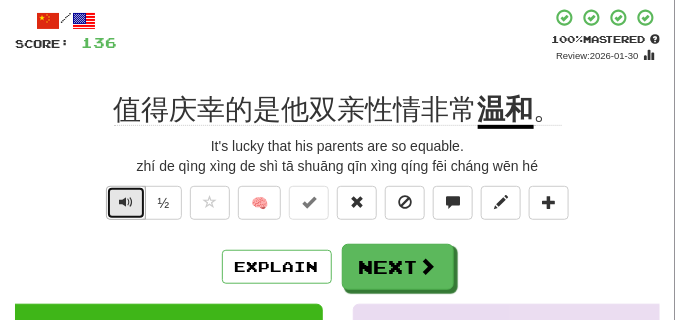 click at bounding box center [126, 202] 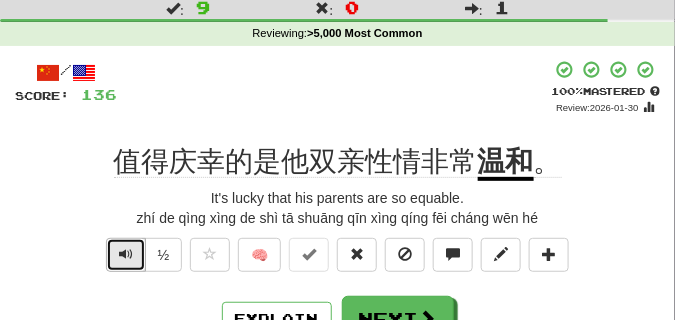 scroll, scrollTop: 50, scrollLeft: 0, axis: vertical 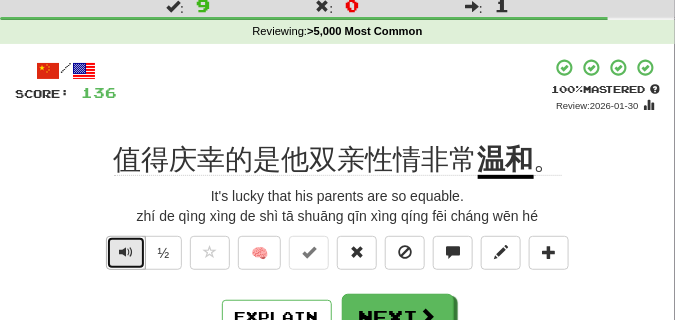 click at bounding box center [126, 252] 